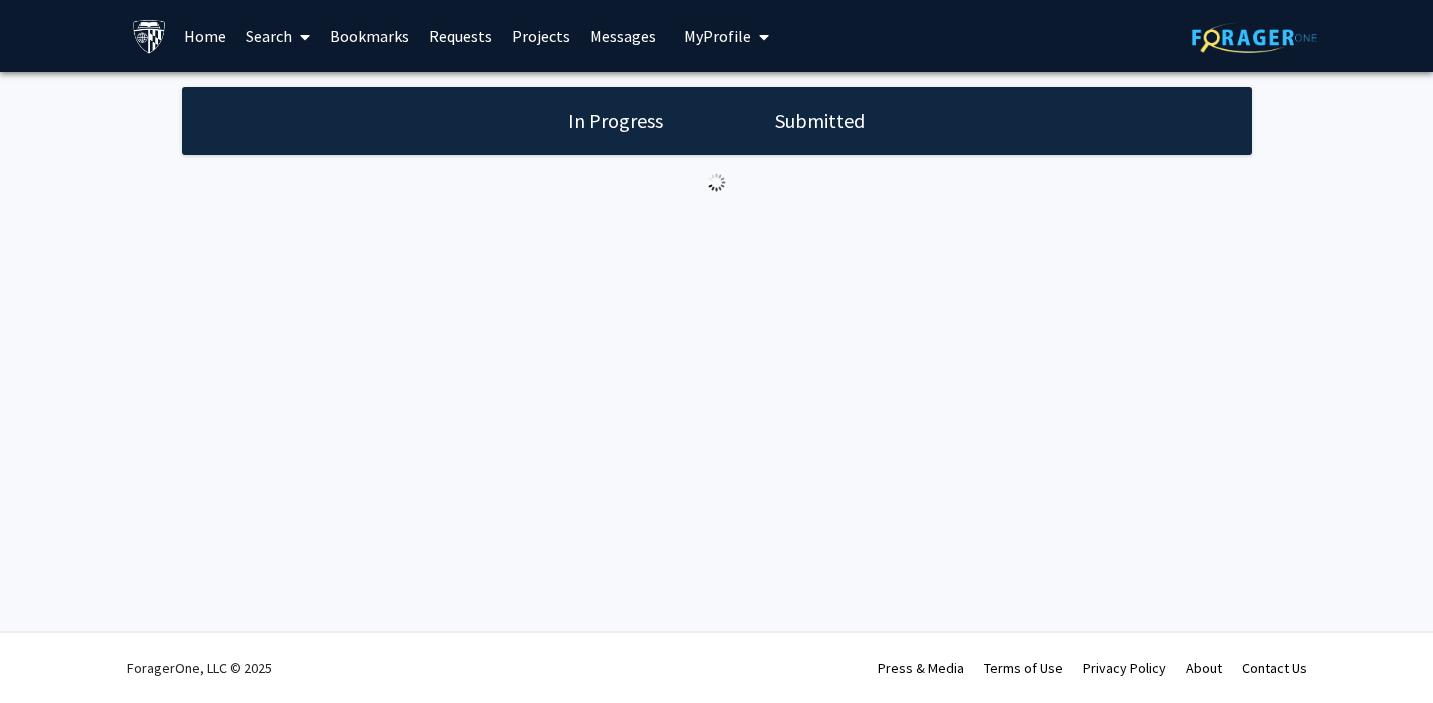 scroll, scrollTop: 0, scrollLeft: 0, axis: both 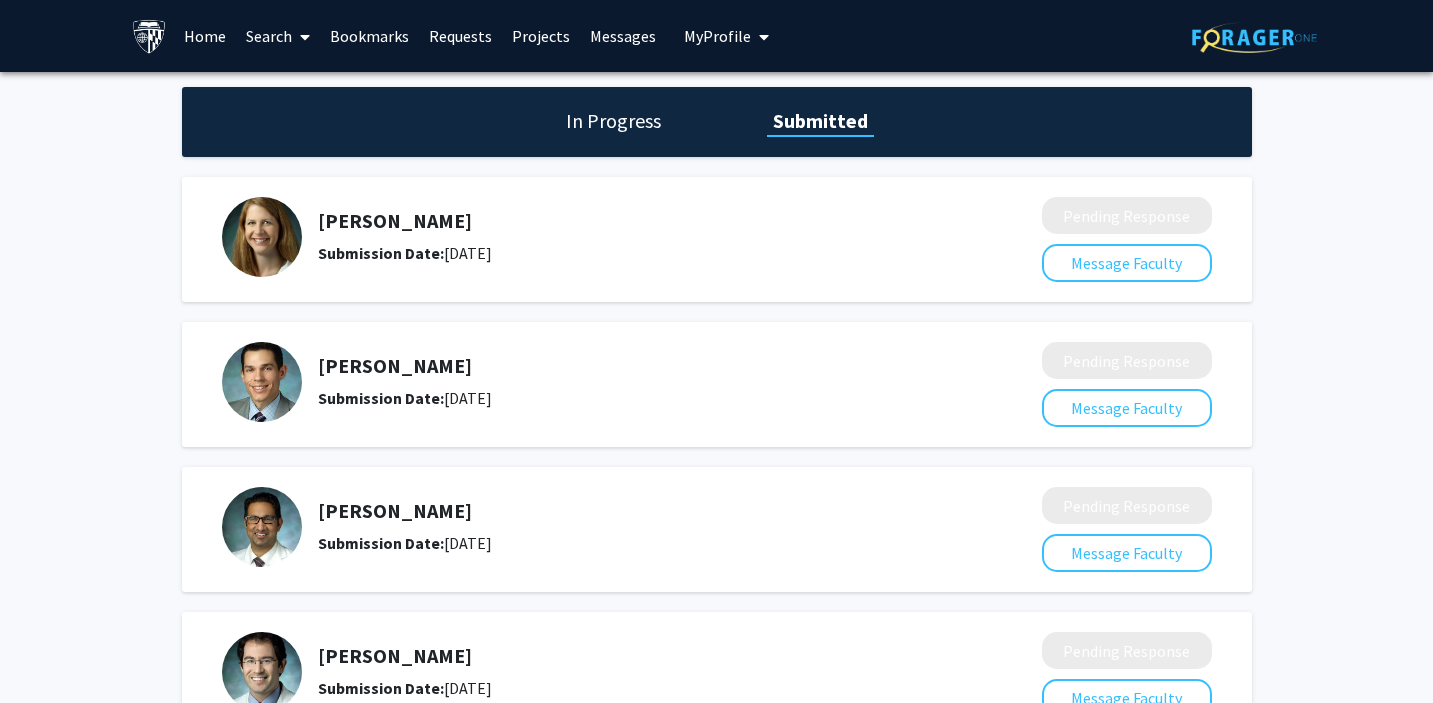 click on "Requests" at bounding box center [460, 36] 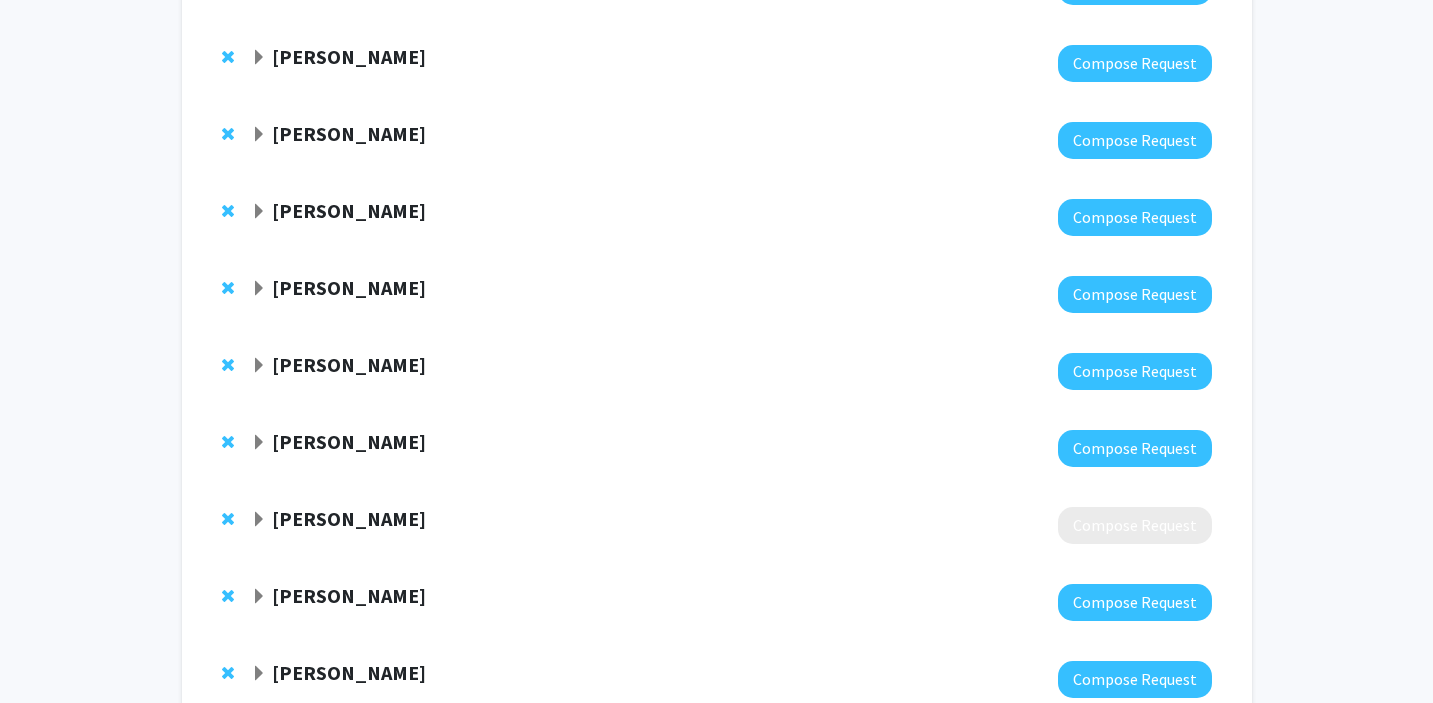 scroll, scrollTop: 0, scrollLeft: 0, axis: both 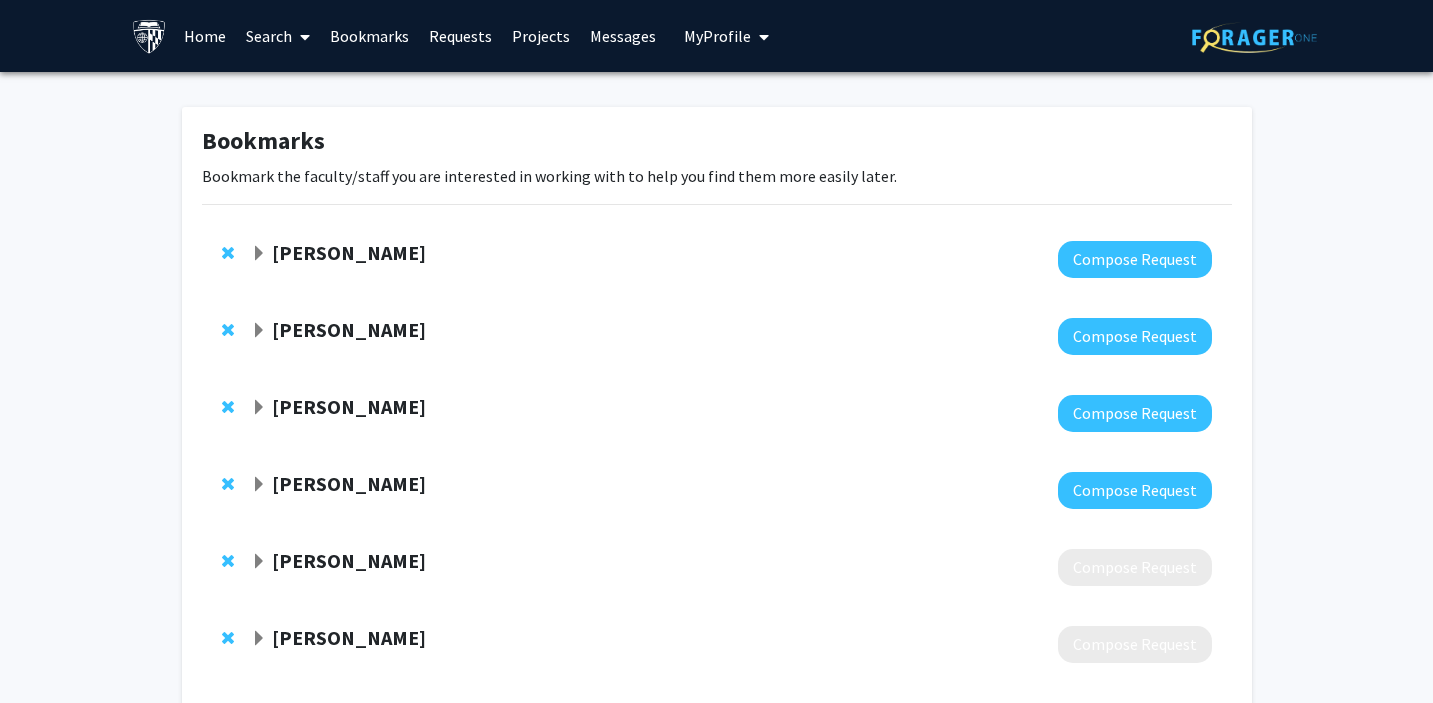 click on "Bookmarks" at bounding box center (369, 36) 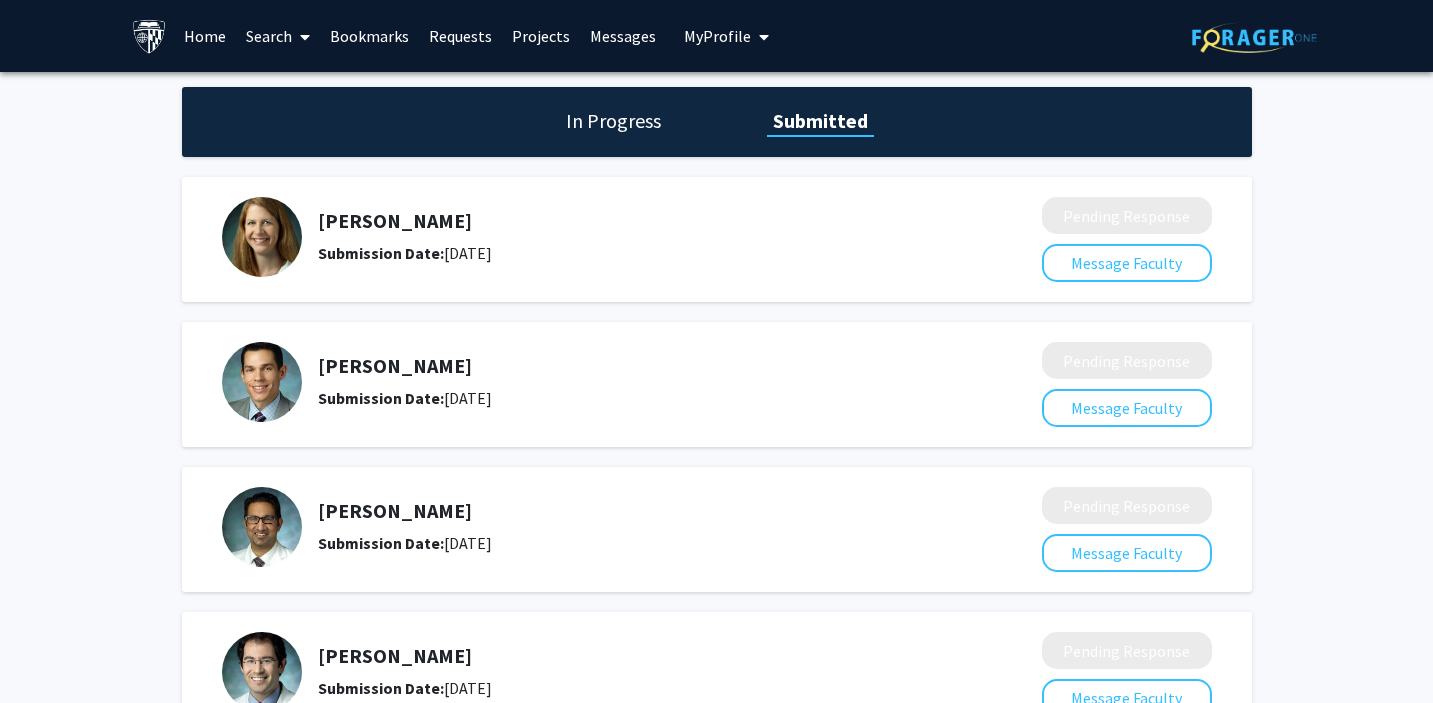 click on "Projects" at bounding box center (541, 36) 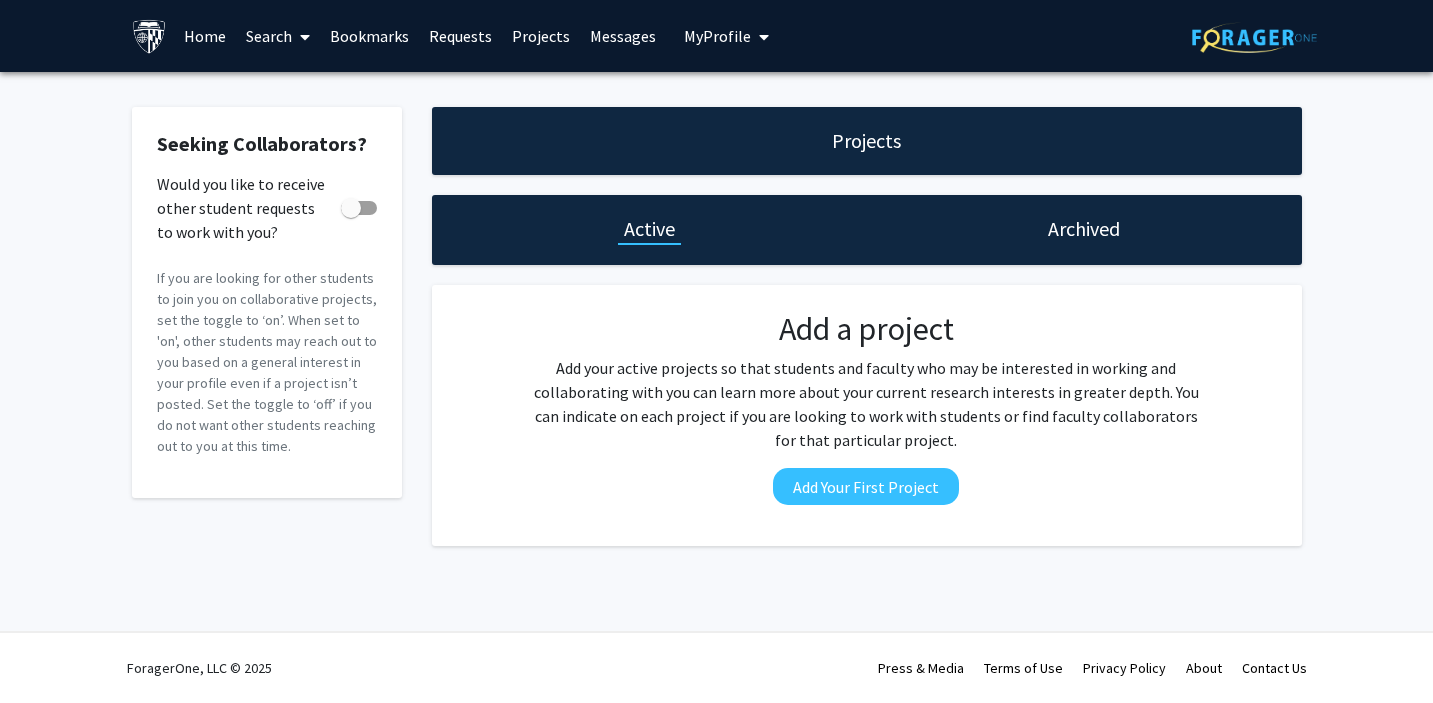 click on "Requests" at bounding box center [460, 36] 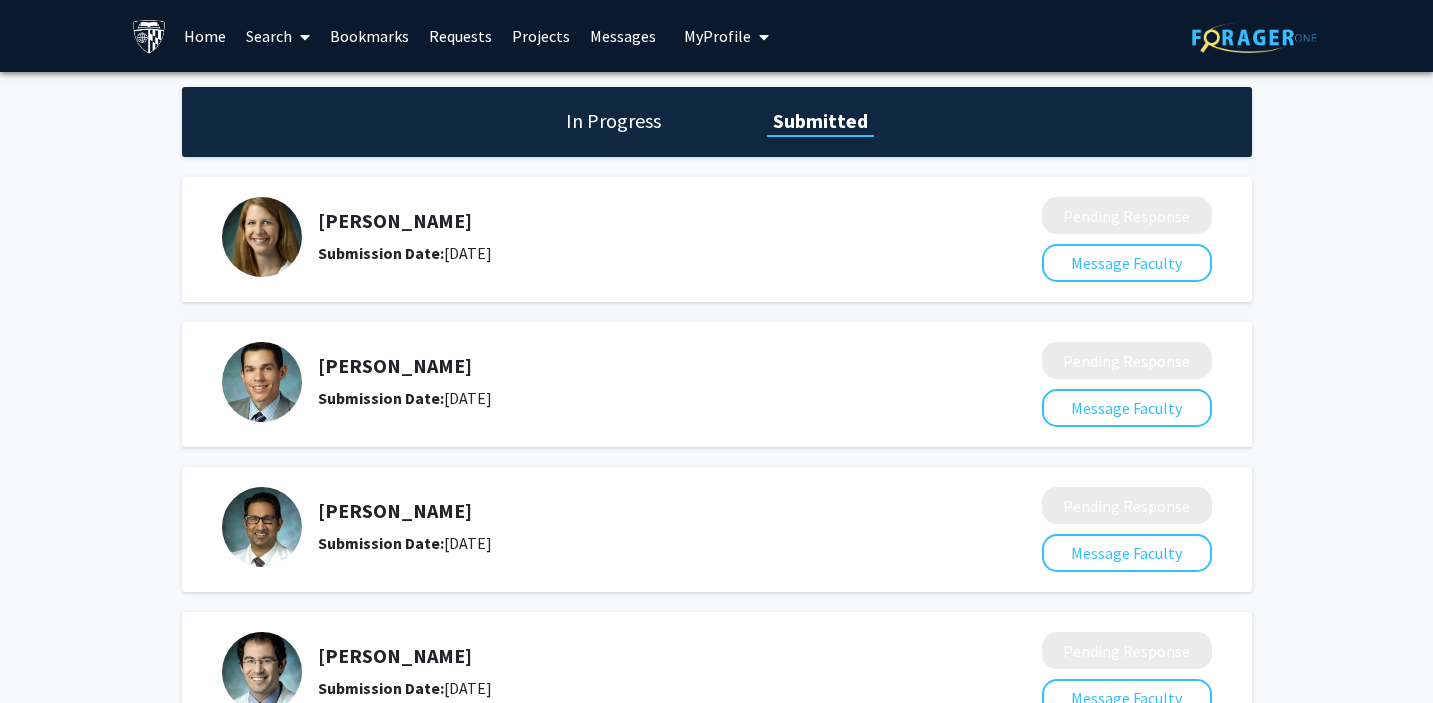 click on "Bookmarks" at bounding box center (369, 36) 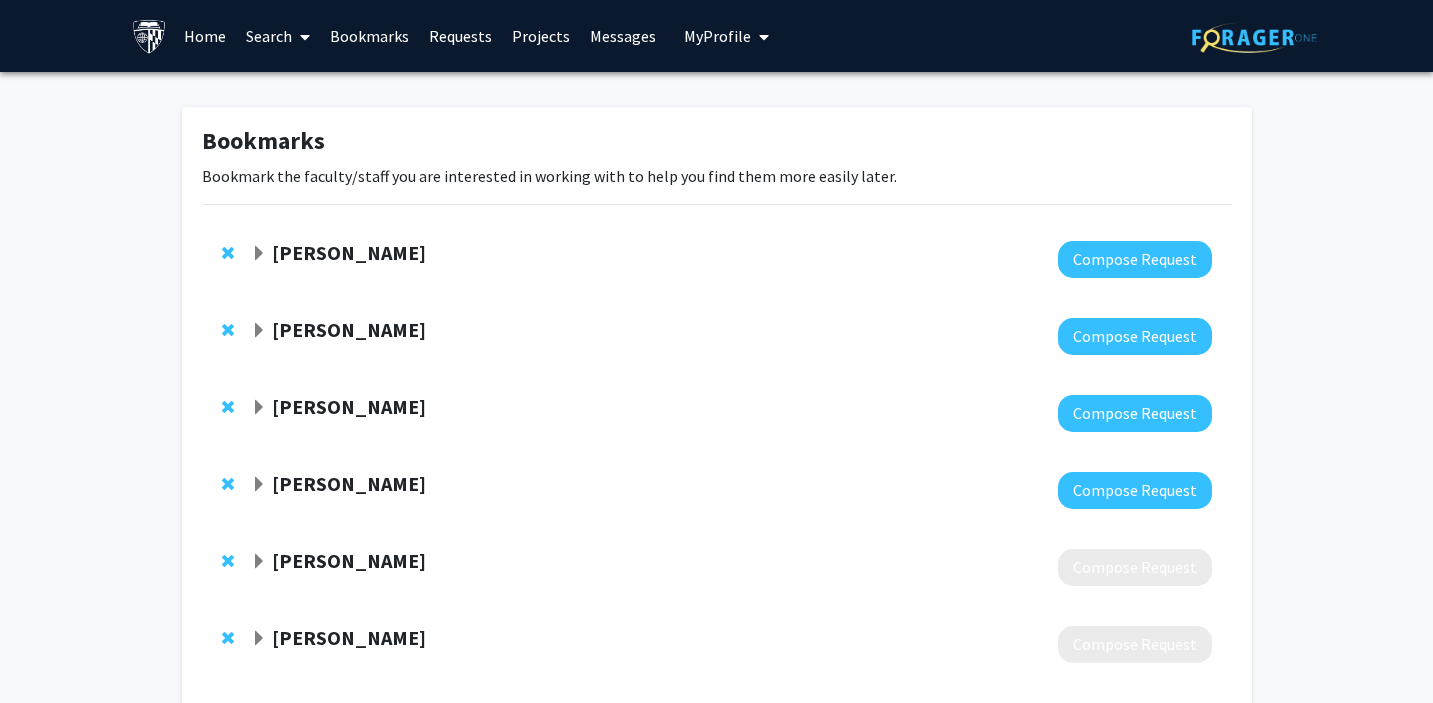 click on "Home" at bounding box center (205, 36) 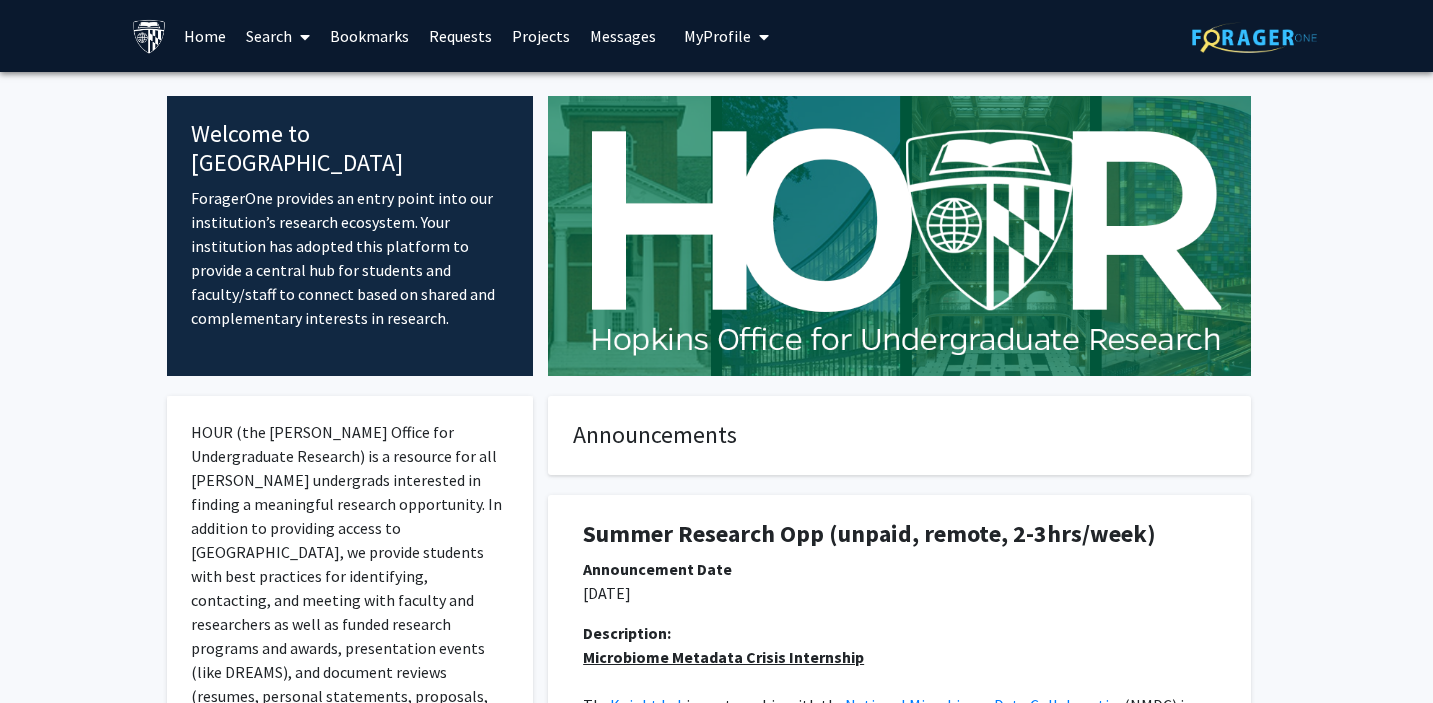 click on "Bookmarks" at bounding box center [369, 36] 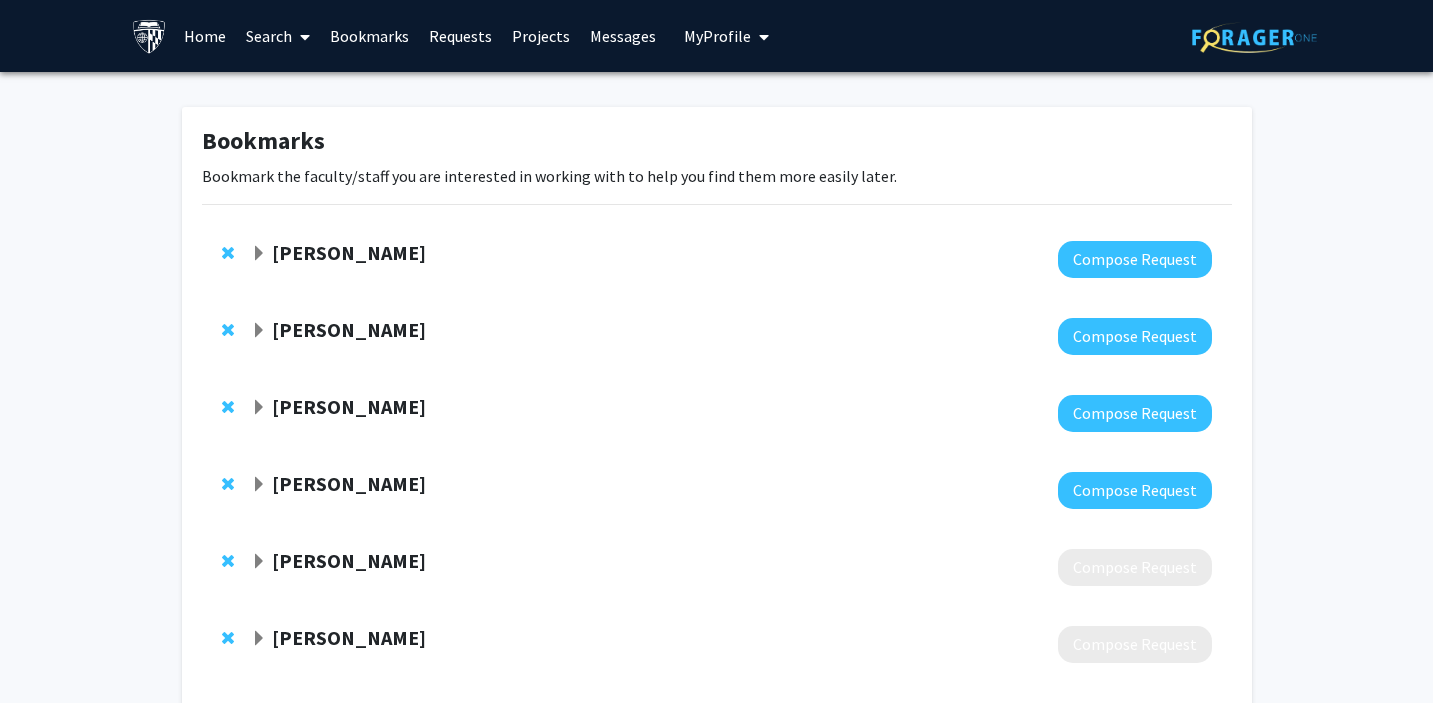 click on "Requests" at bounding box center (460, 36) 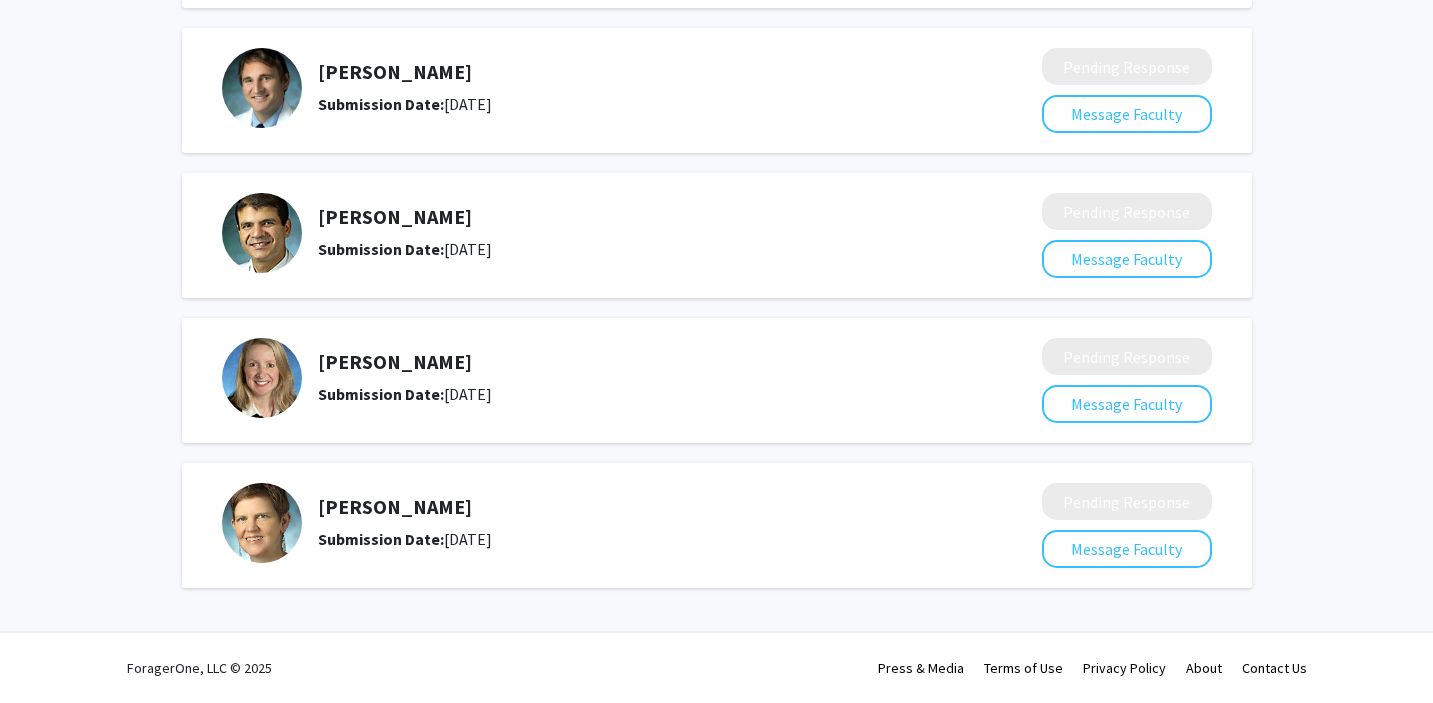 scroll, scrollTop: 0, scrollLeft: 0, axis: both 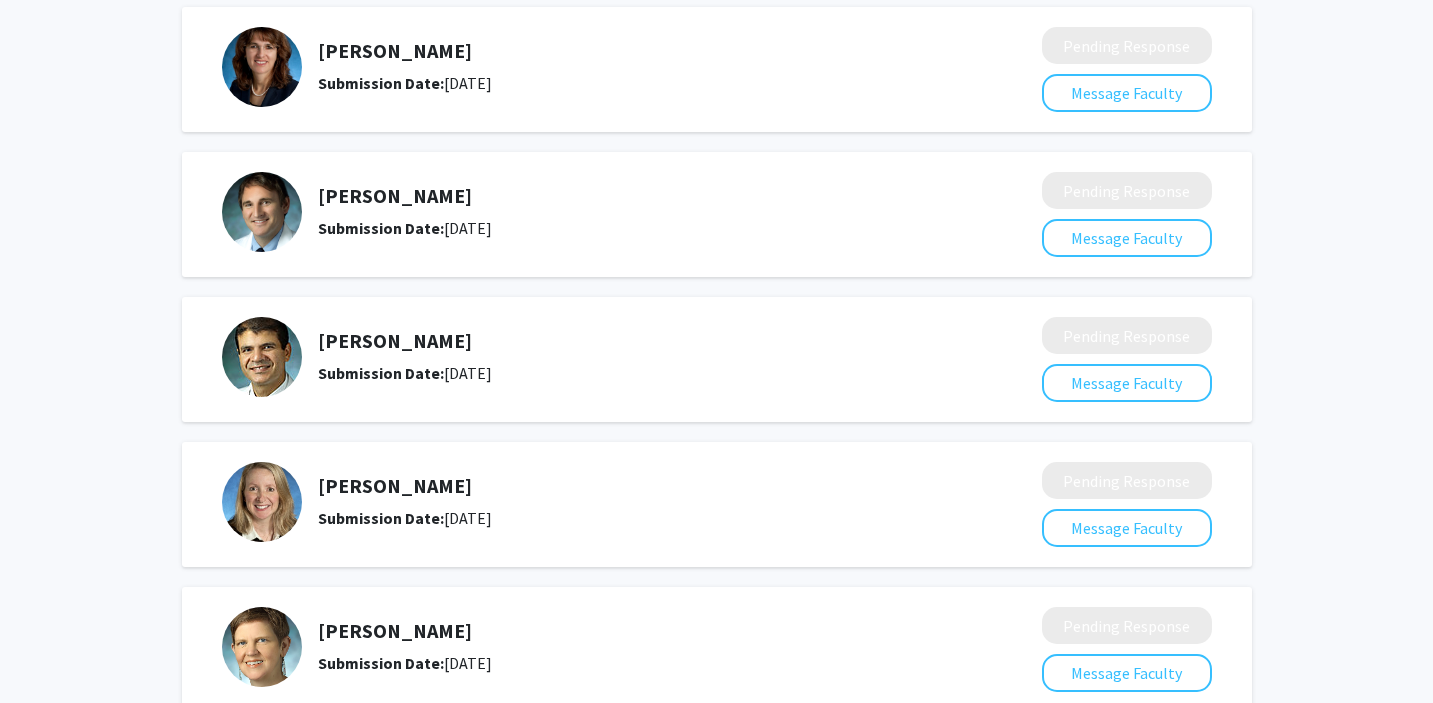 click on "[PERSON_NAME]" 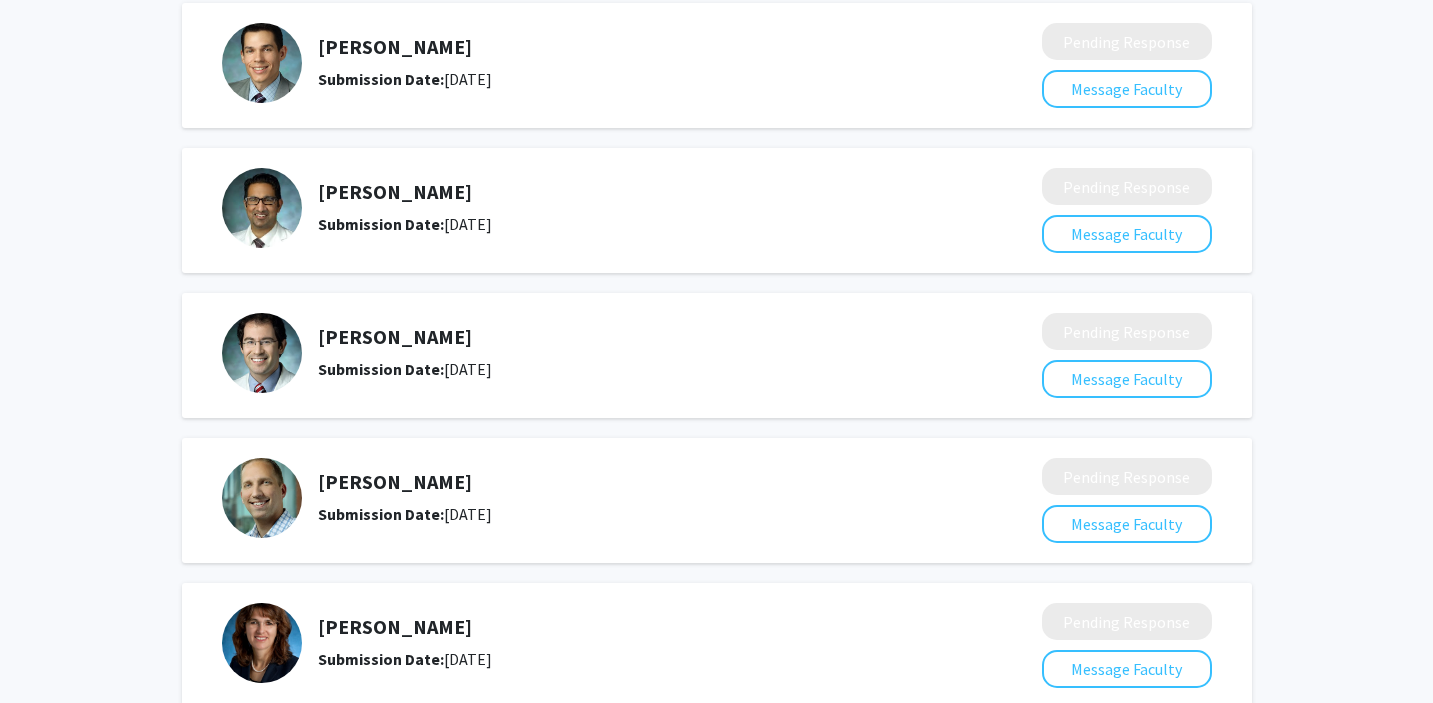 scroll, scrollTop: 0, scrollLeft: 0, axis: both 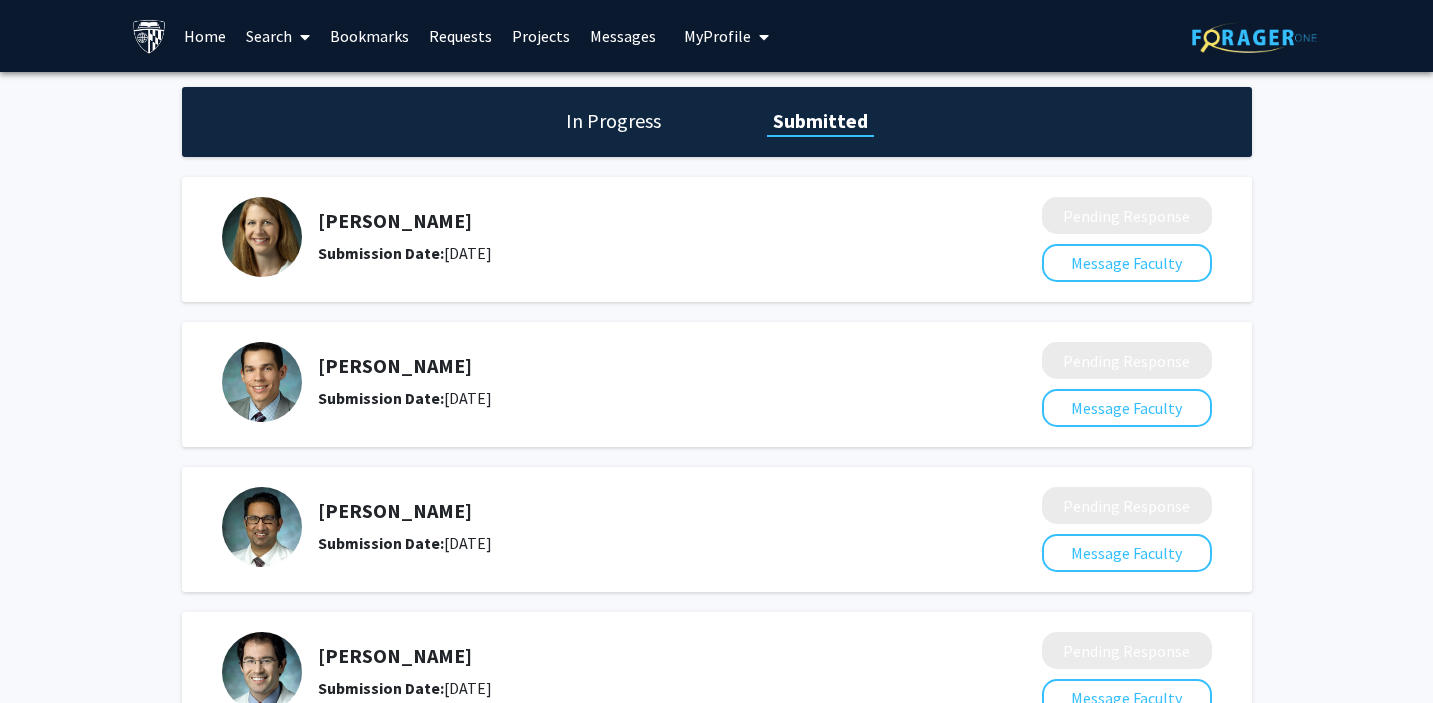 click on "Bookmarks" at bounding box center (369, 36) 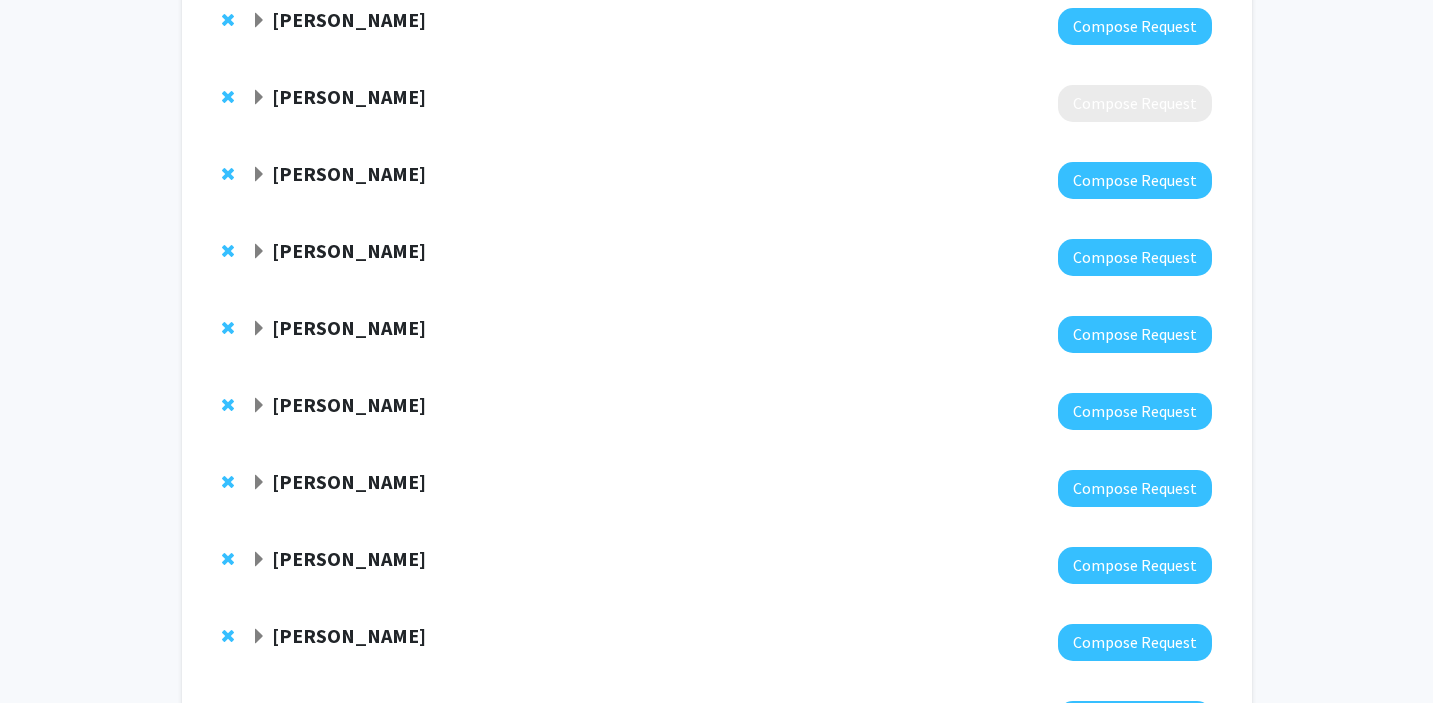 scroll, scrollTop: 1754, scrollLeft: 0, axis: vertical 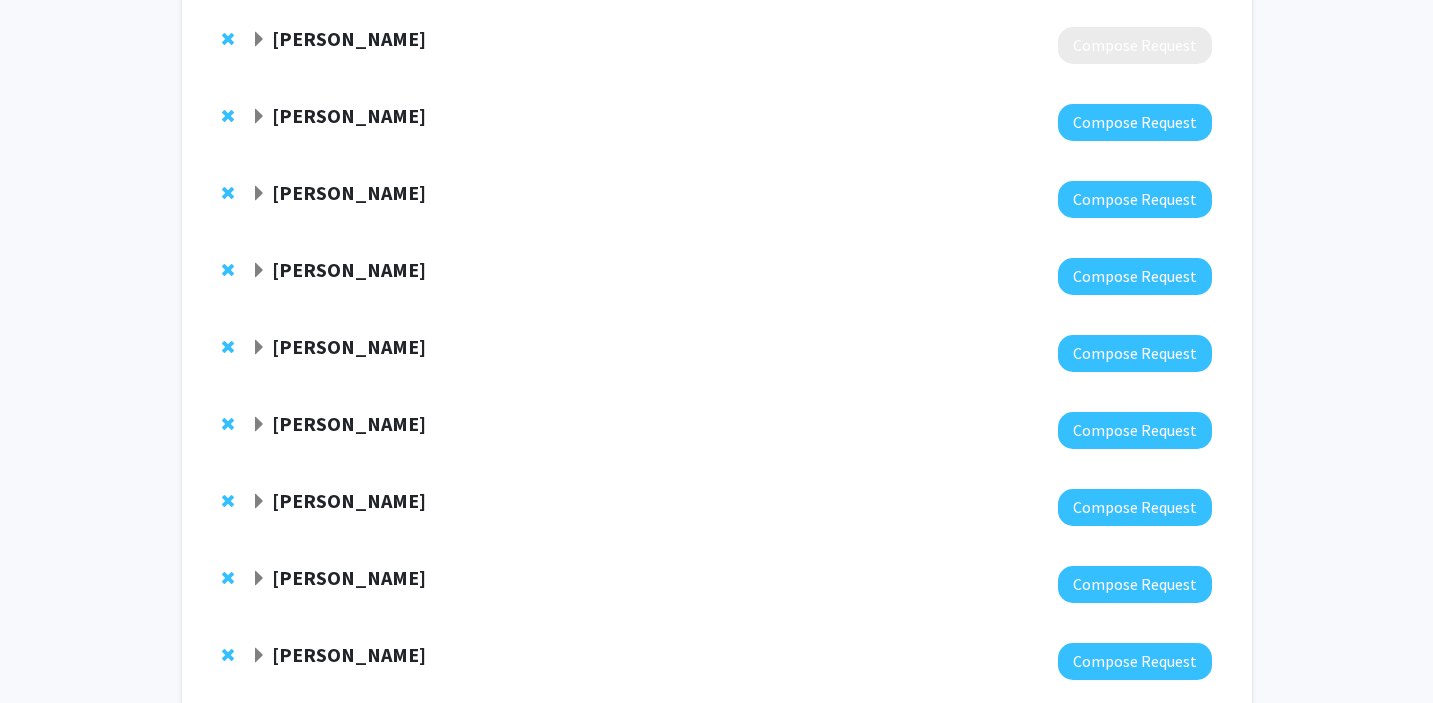 click on "[PERSON_NAME]" 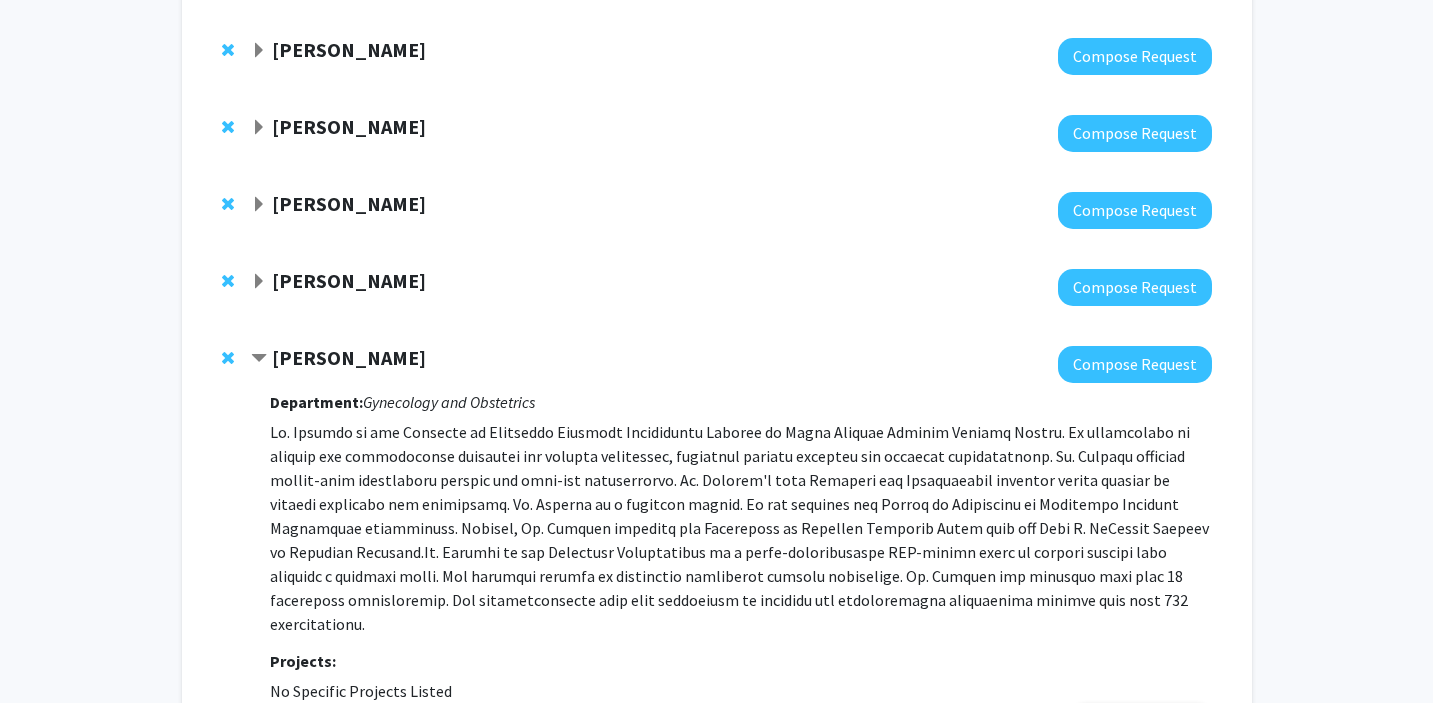 scroll, scrollTop: 2046, scrollLeft: 0, axis: vertical 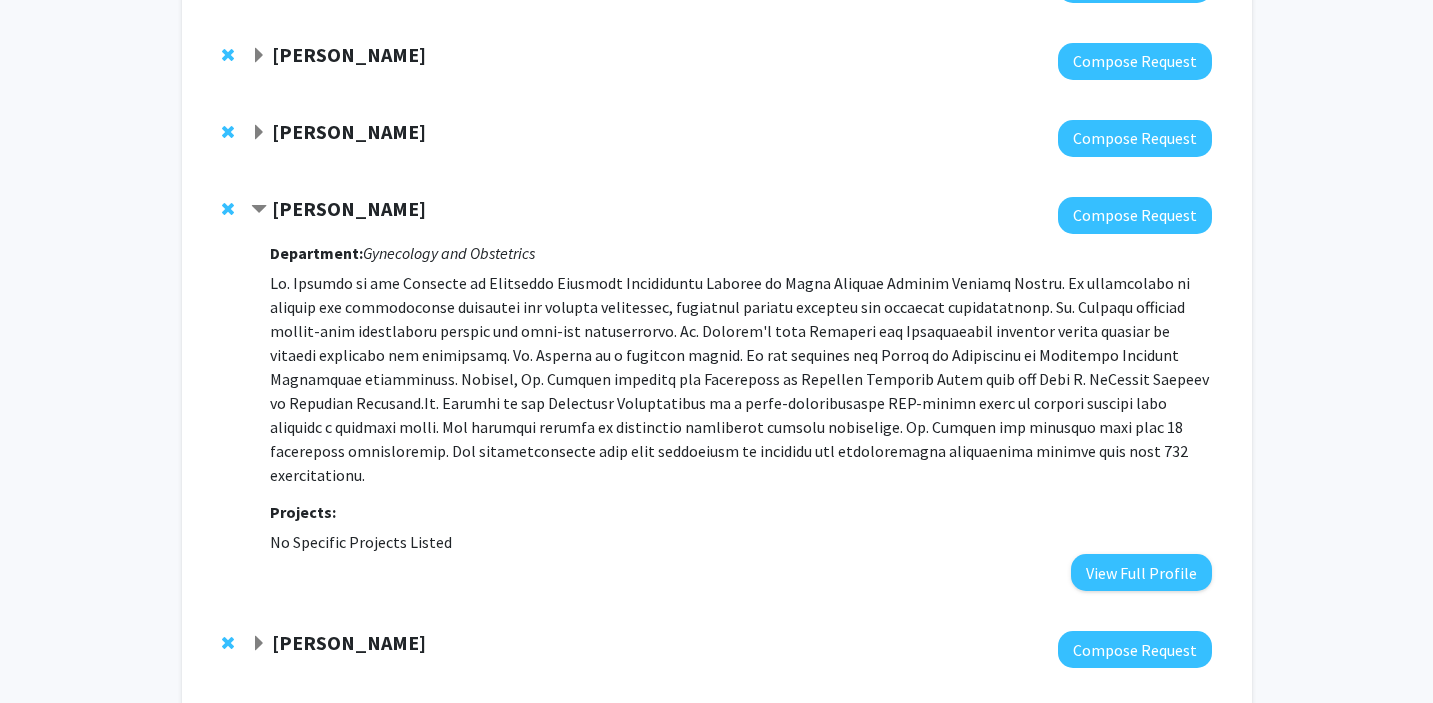 click on "[PERSON_NAME]" 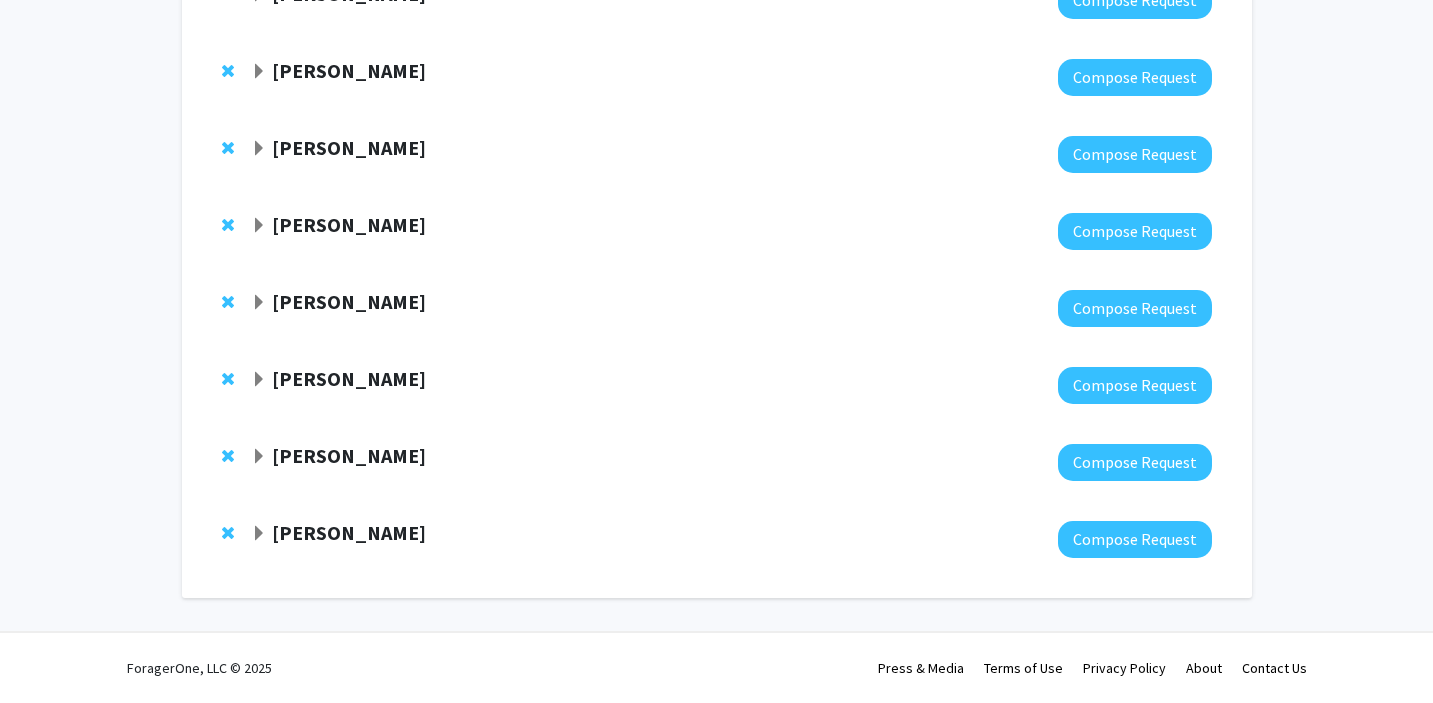 click on "[PERSON_NAME]" 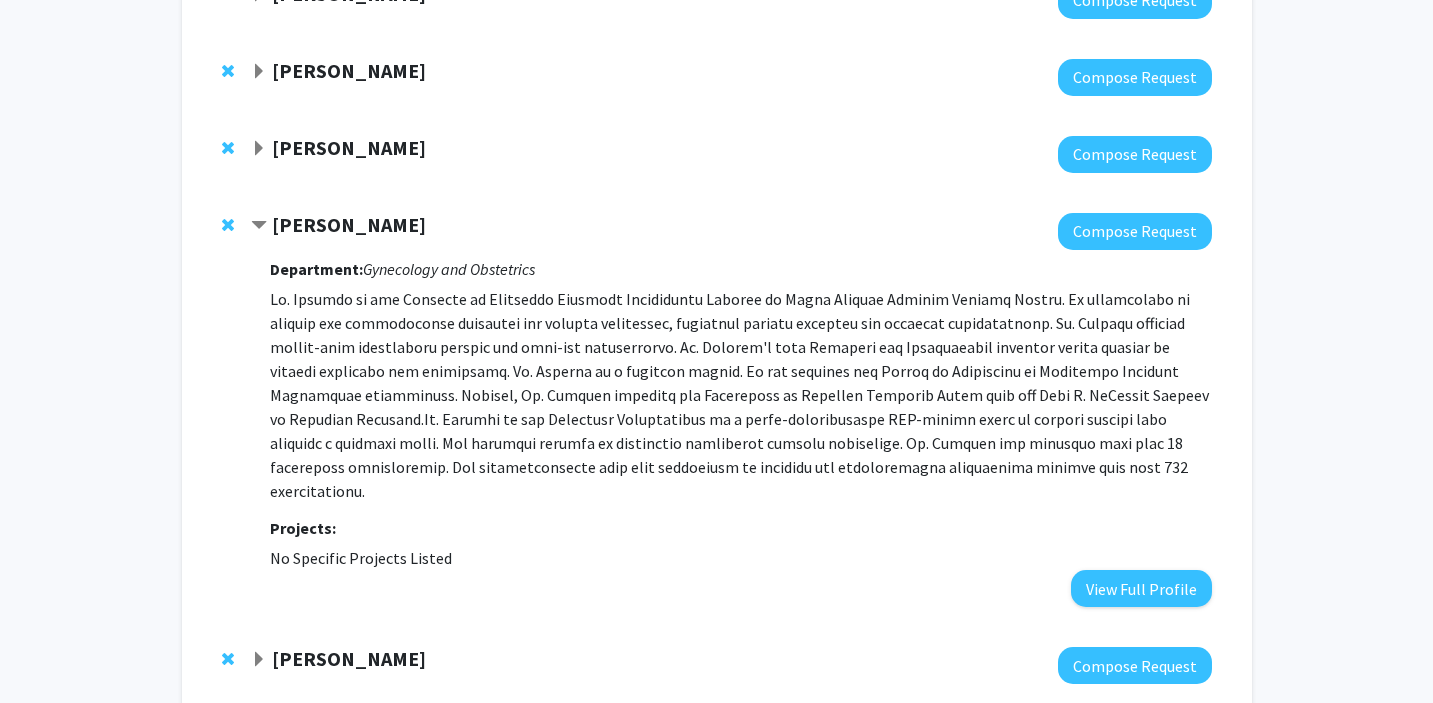 scroll, scrollTop: 2046, scrollLeft: 0, axis: vertical 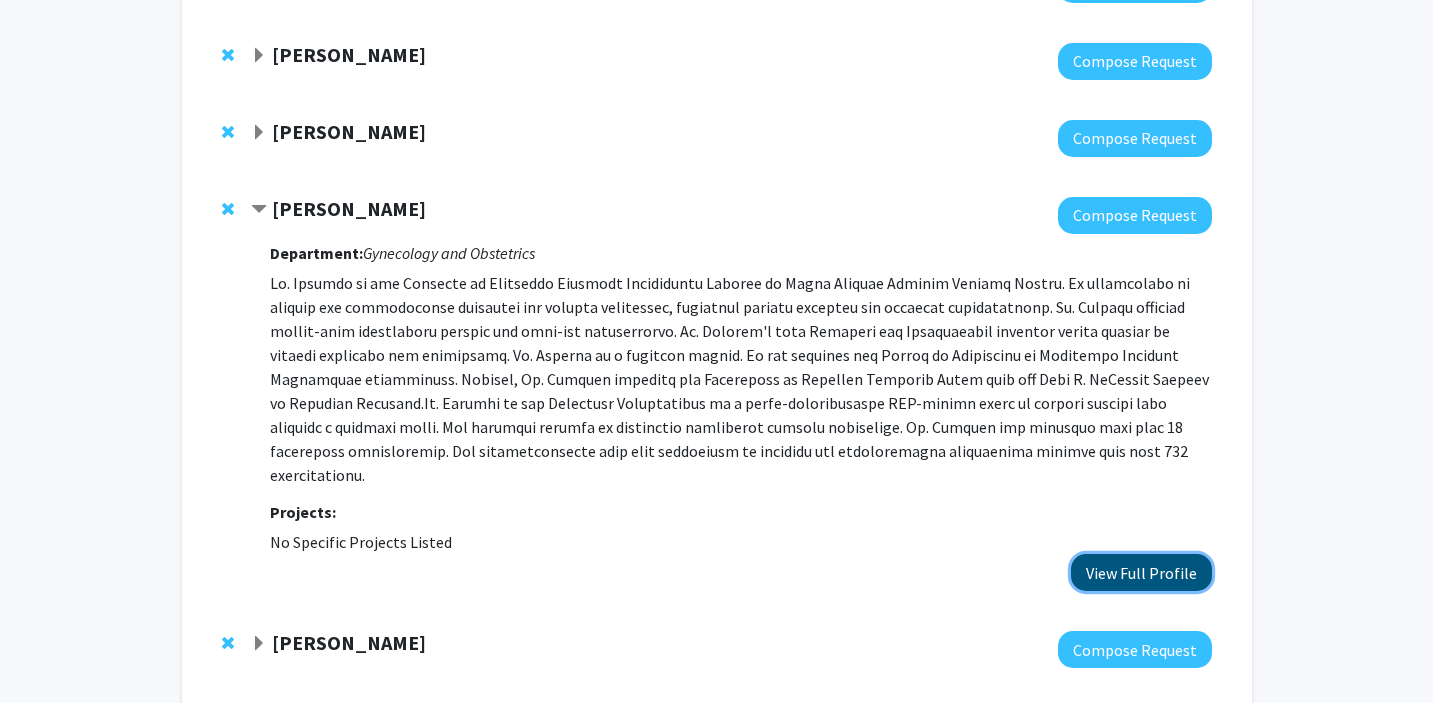 click on "View Full Profile" at bounding box center [1141, 572] 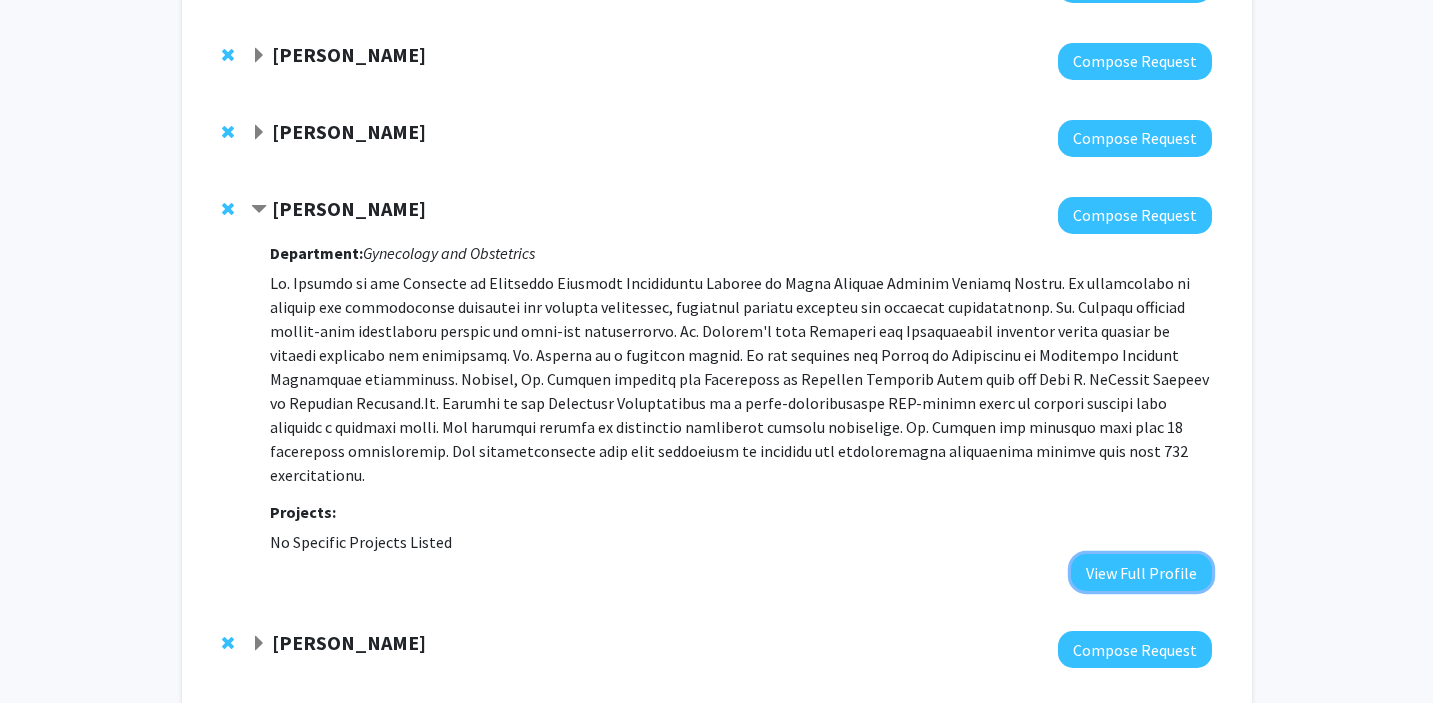 type 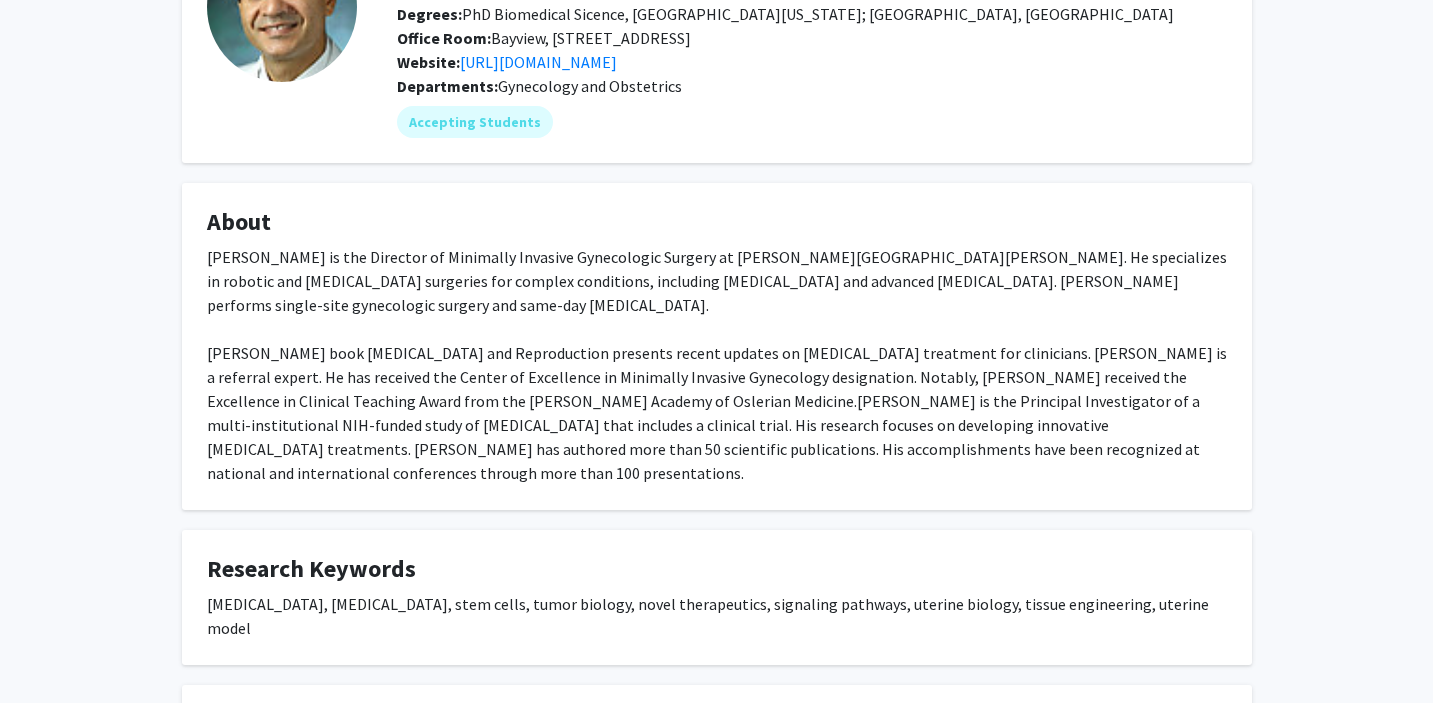 scroll, scrollTop: 0, scrollLeft: 0, axis: both 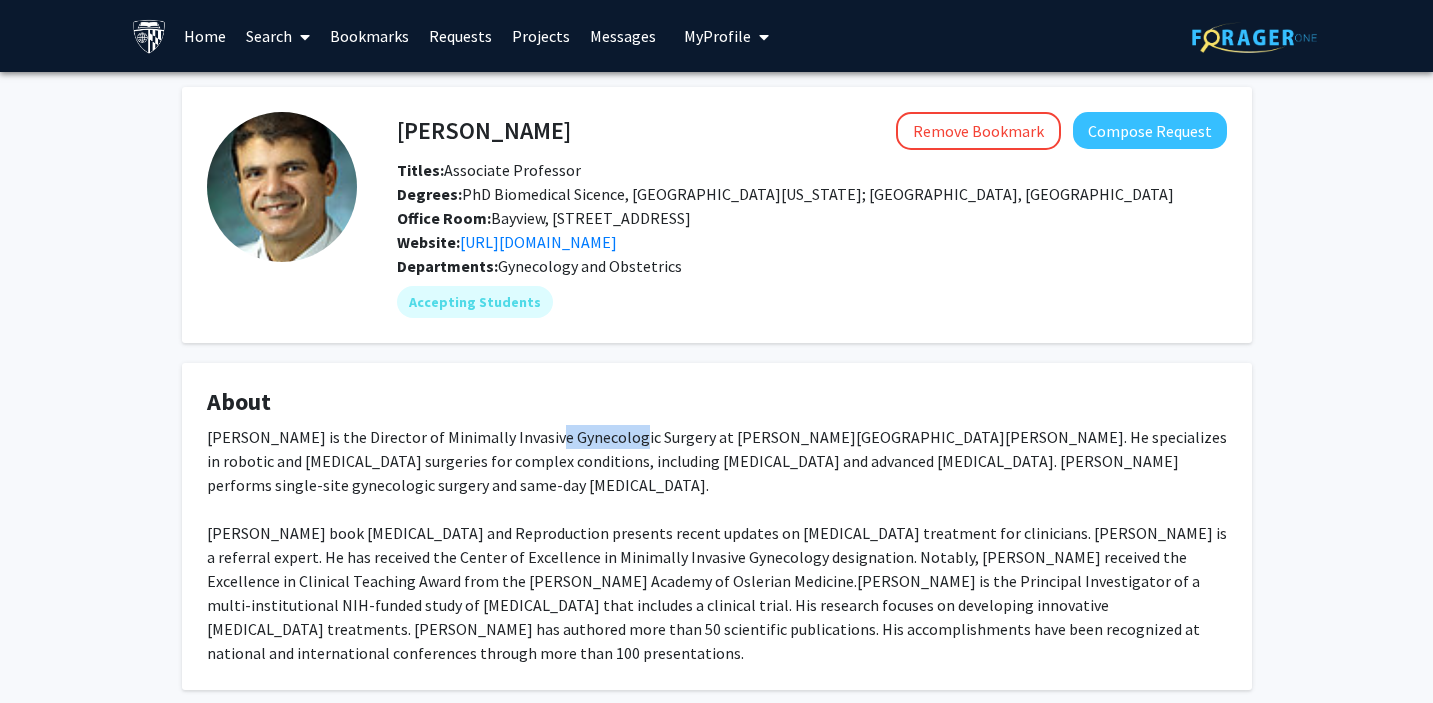 drag, startPoint x: 605, startPoint y: 439, endPoint x: 527, endPoint y: 434, distance: 78.160095 